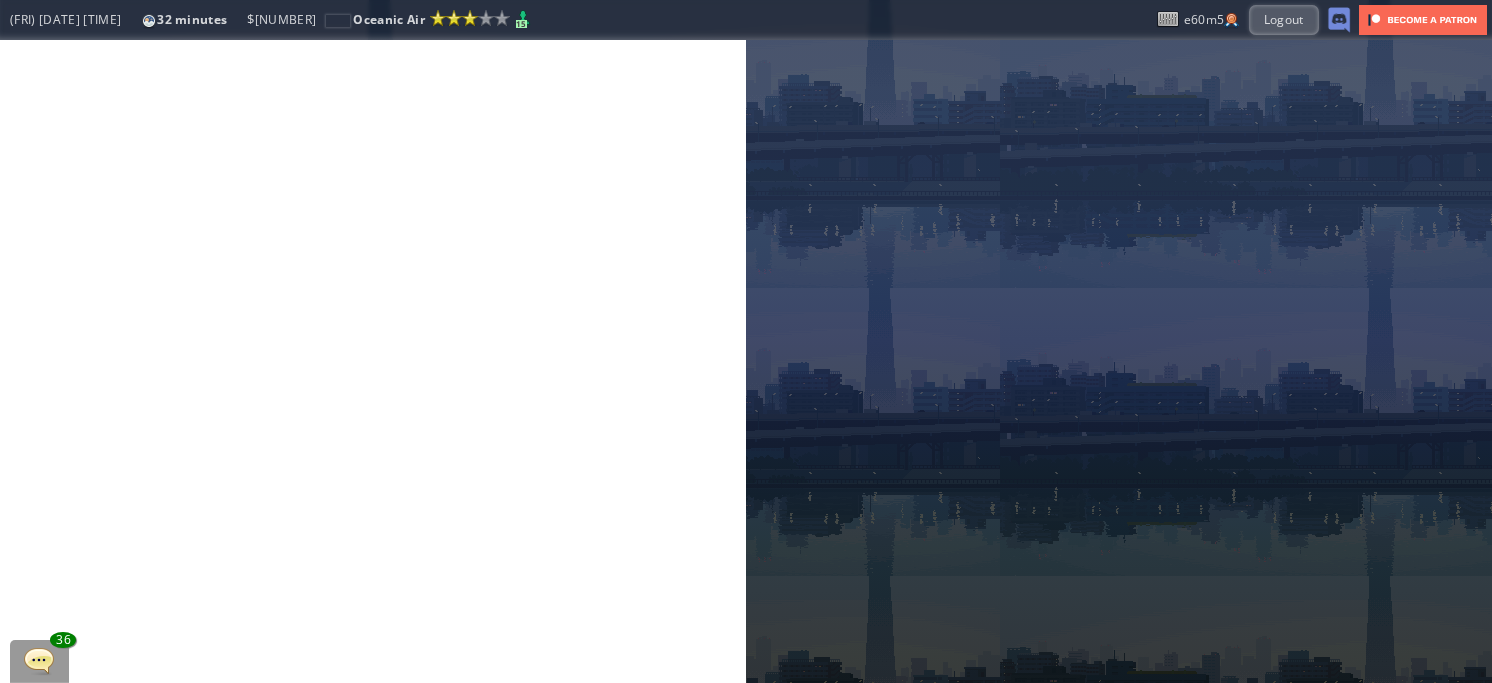 scroll, scrollTop: 0, scrollLeft: 0, axis: both 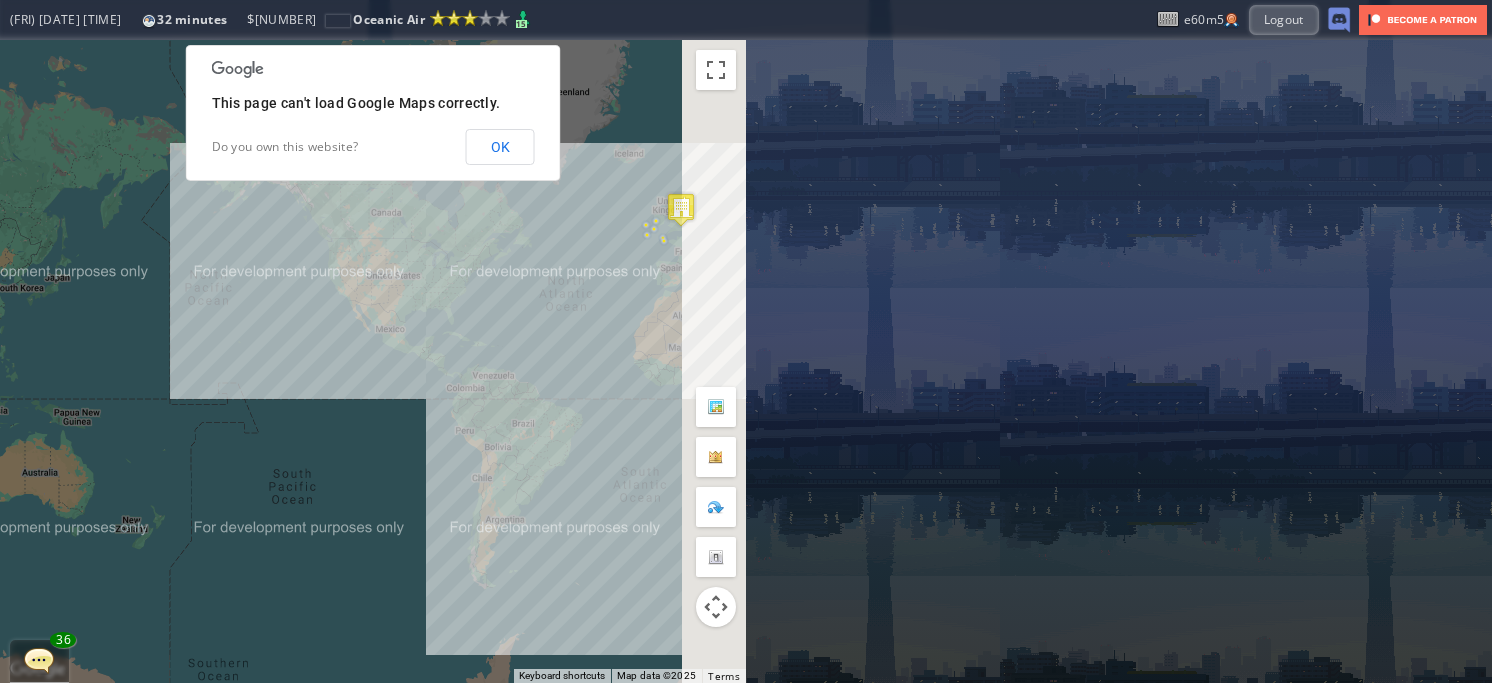 drag, startPoint x: 521, startPoint y: 316, endPoint x: 200, endPoint y: 295, distance: 321.6862 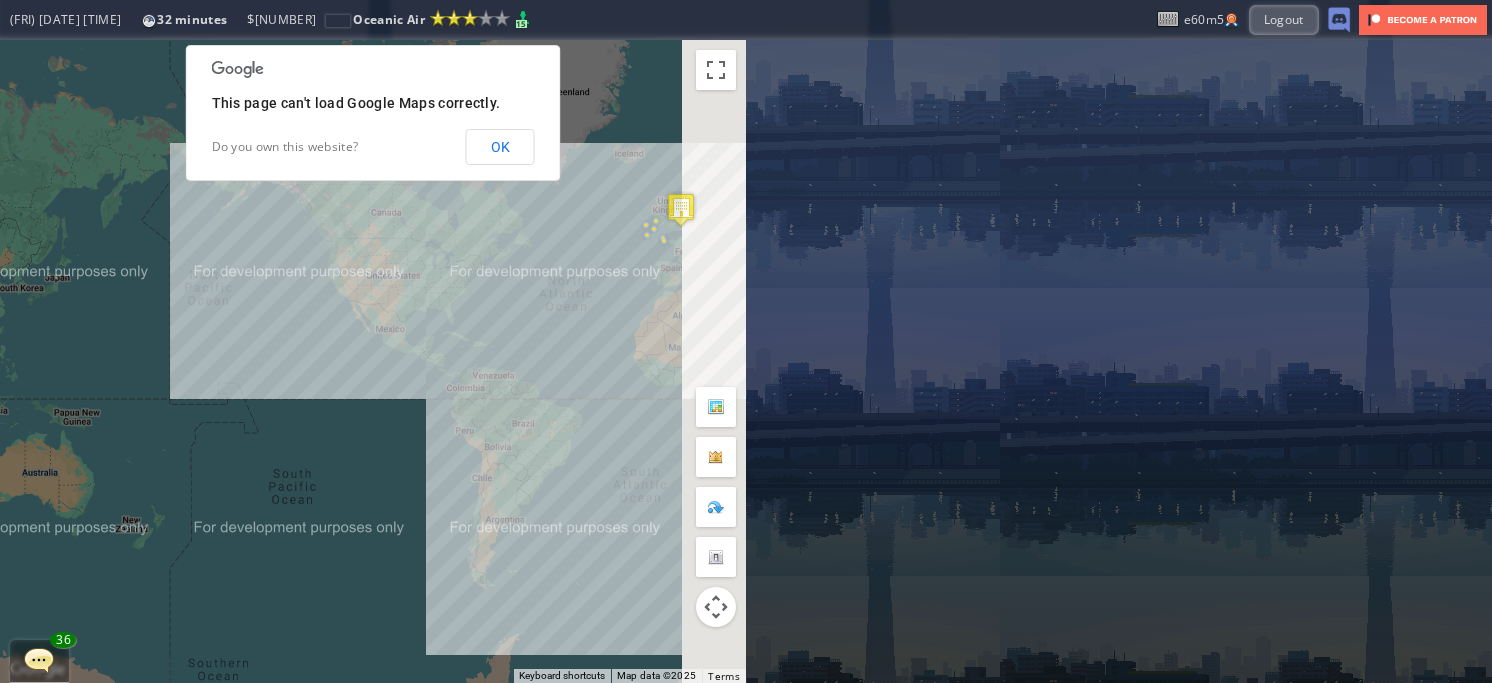 click on "To navigate, press the arrow keys." at bounding box center [373, 361] 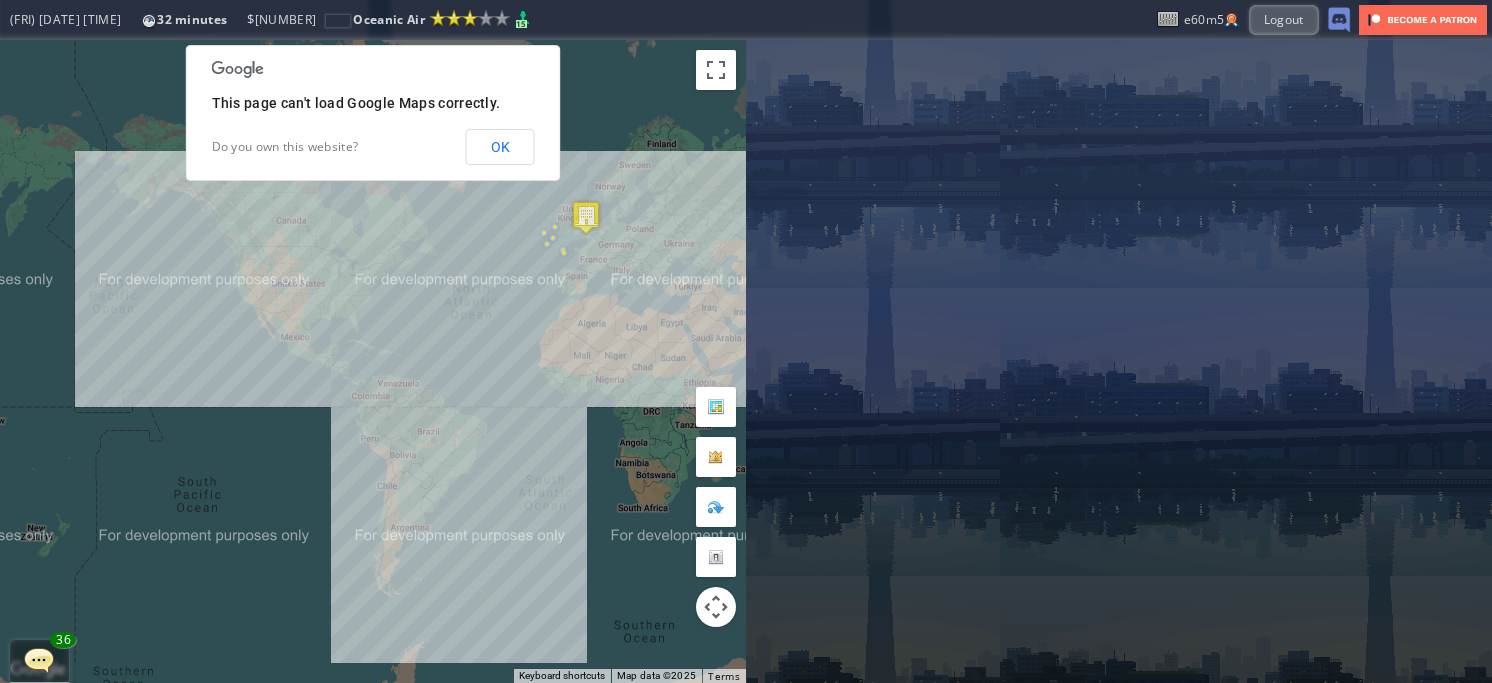 click on "To navigate, press the arrow keys." at bounding box center (373, 361) 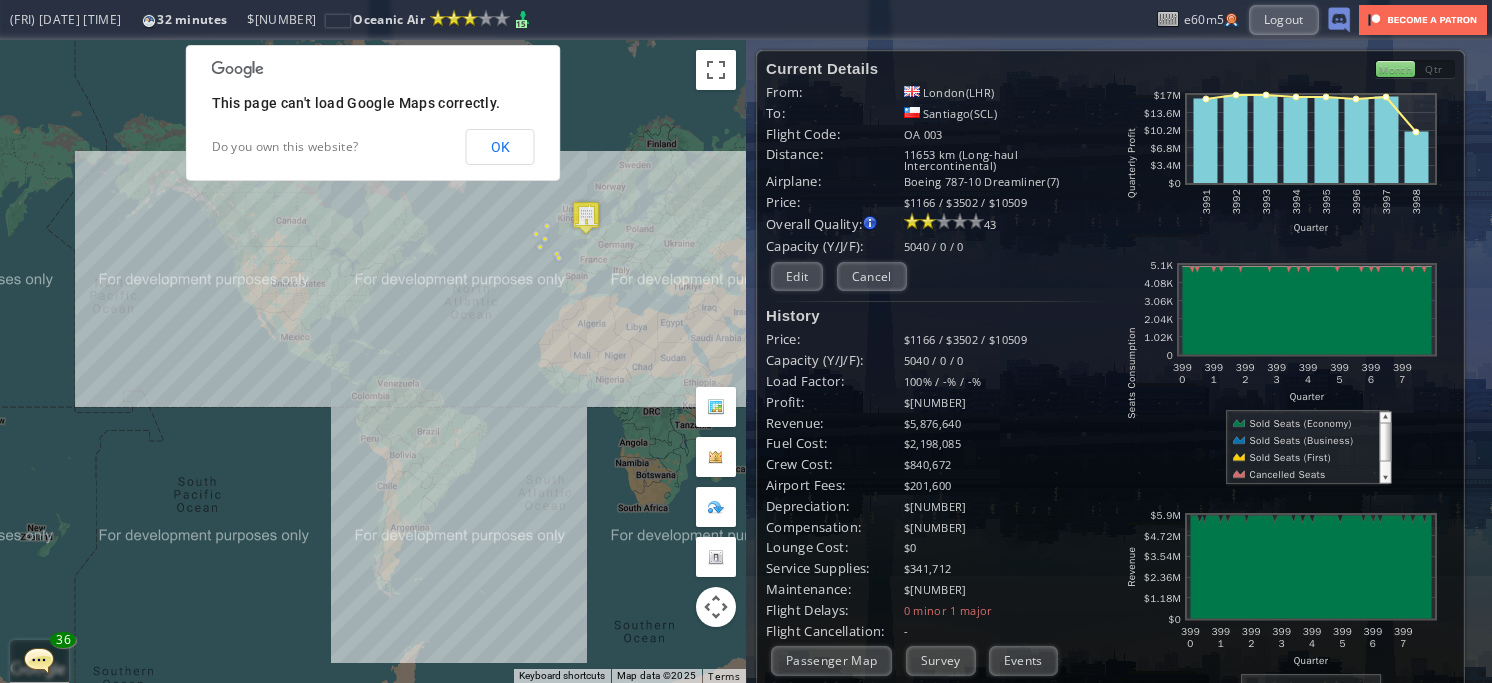 click on "To navigate, press the arrow keys." at bounding box center [373, 361] 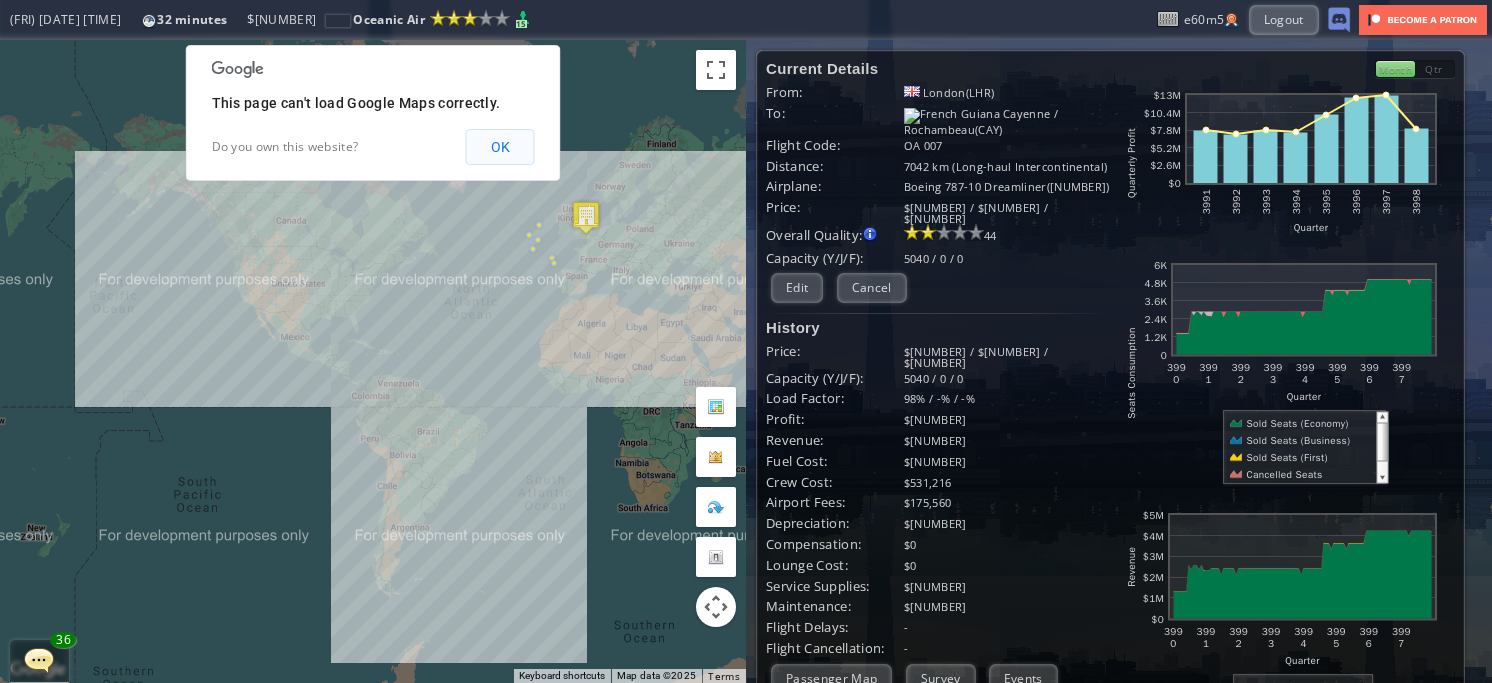 click on "OK" at bounding box center [500, 147] 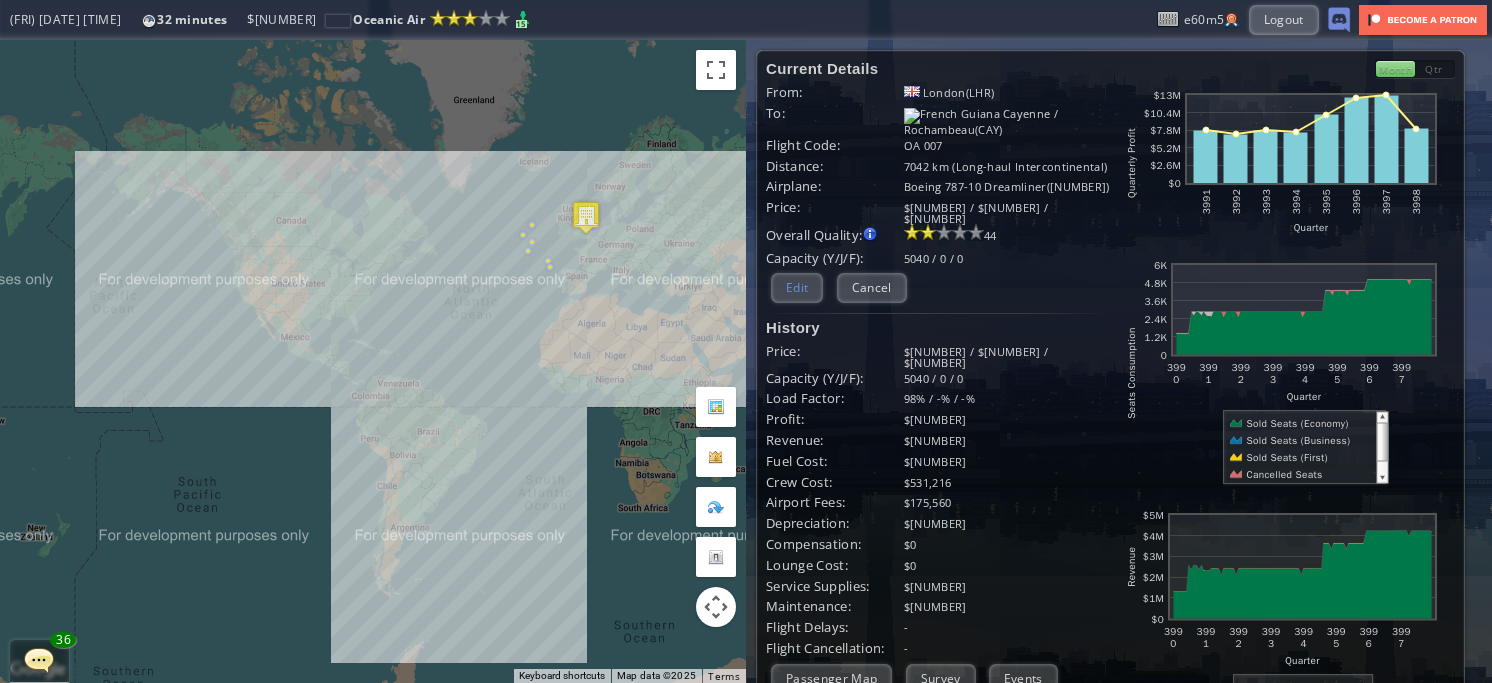 click on "Edit" at bounding box center [797, 287] 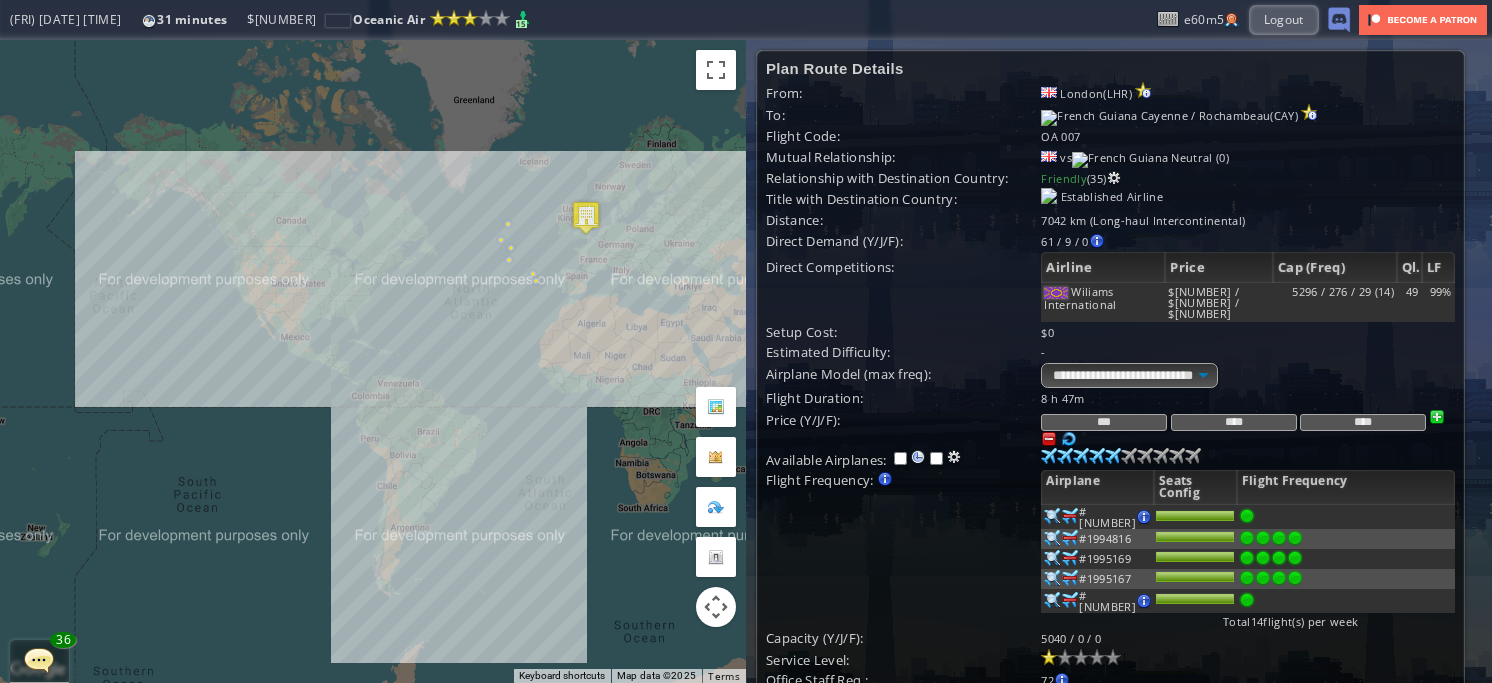 click on "***
****
****" at bounding box center (1247, 398) 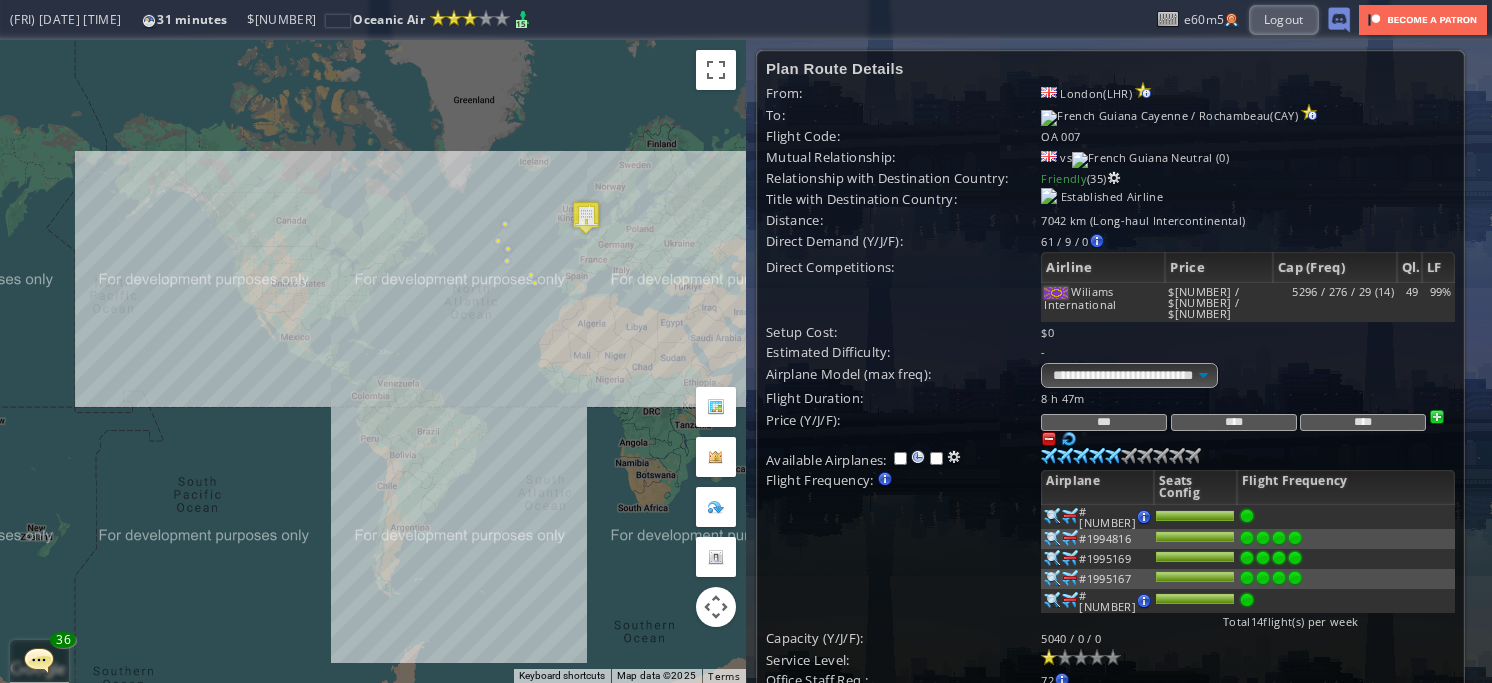click at bounding box center [1069, 439] 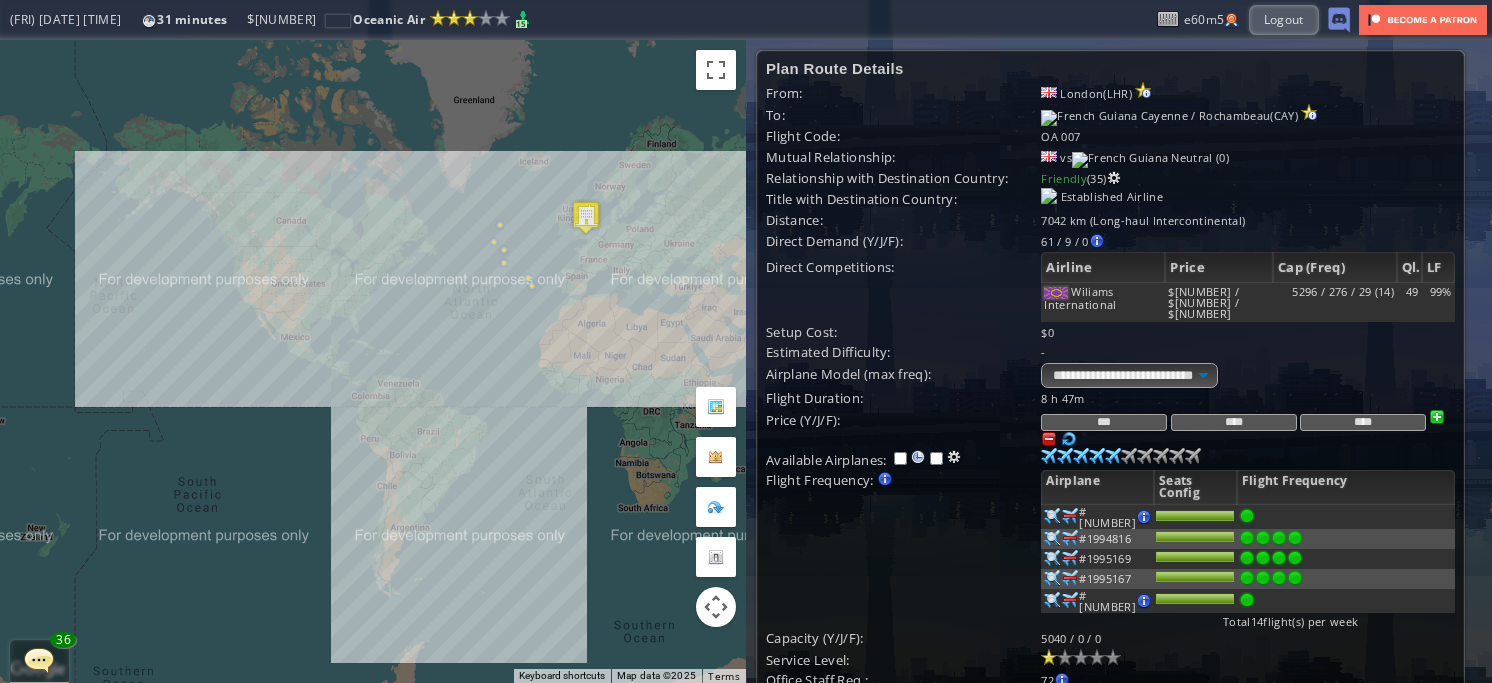 click at bounding box center [1049, 439] 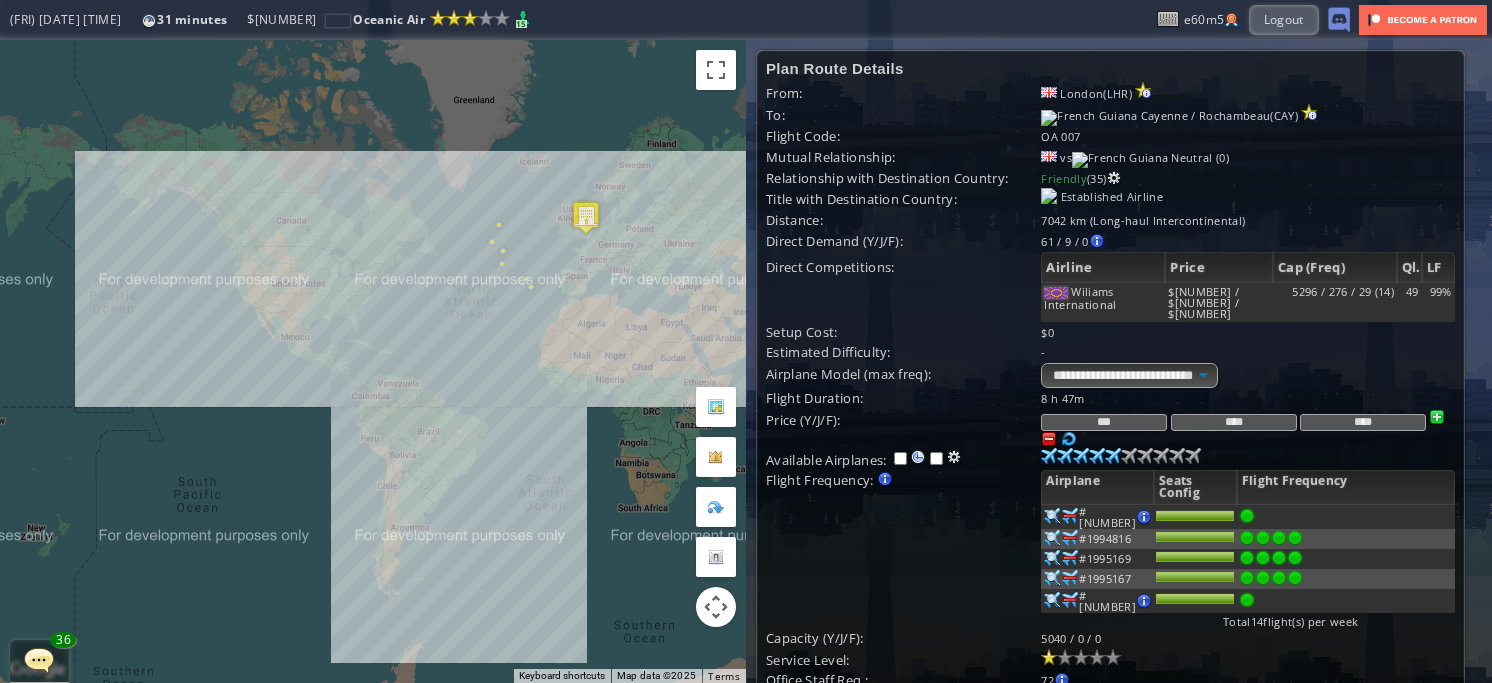 click at bounding box center (1049, 439) 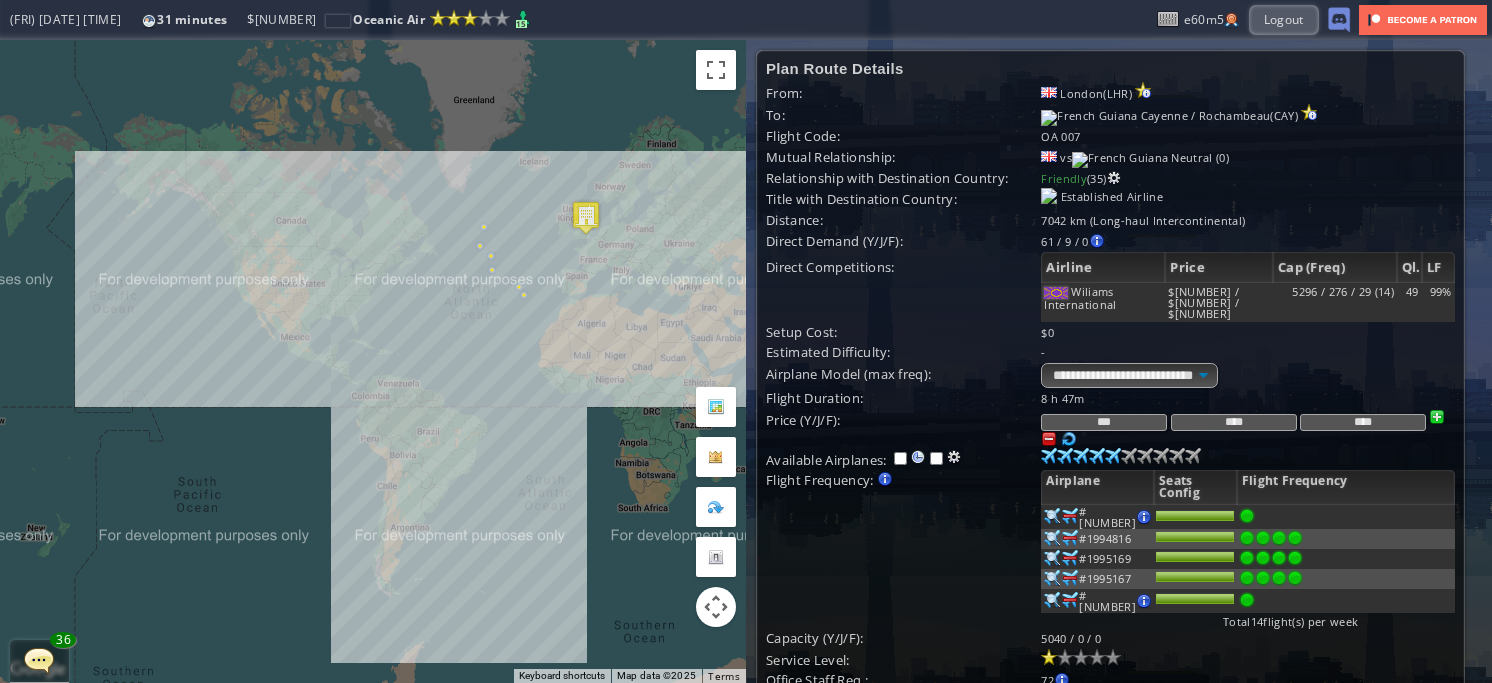 click at bounding box center (1069, 439) 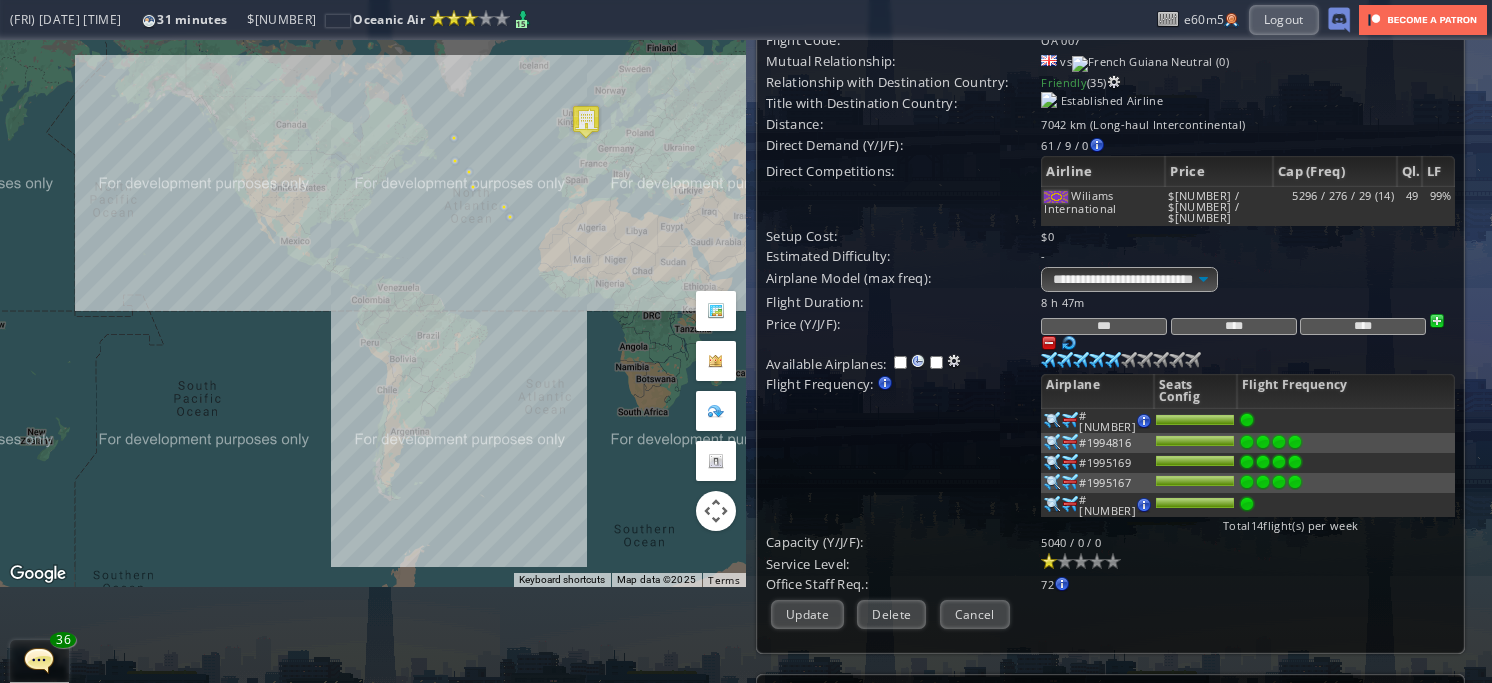 scroll, scrollTop: 96, scrollLeft: 0, axis: vertical 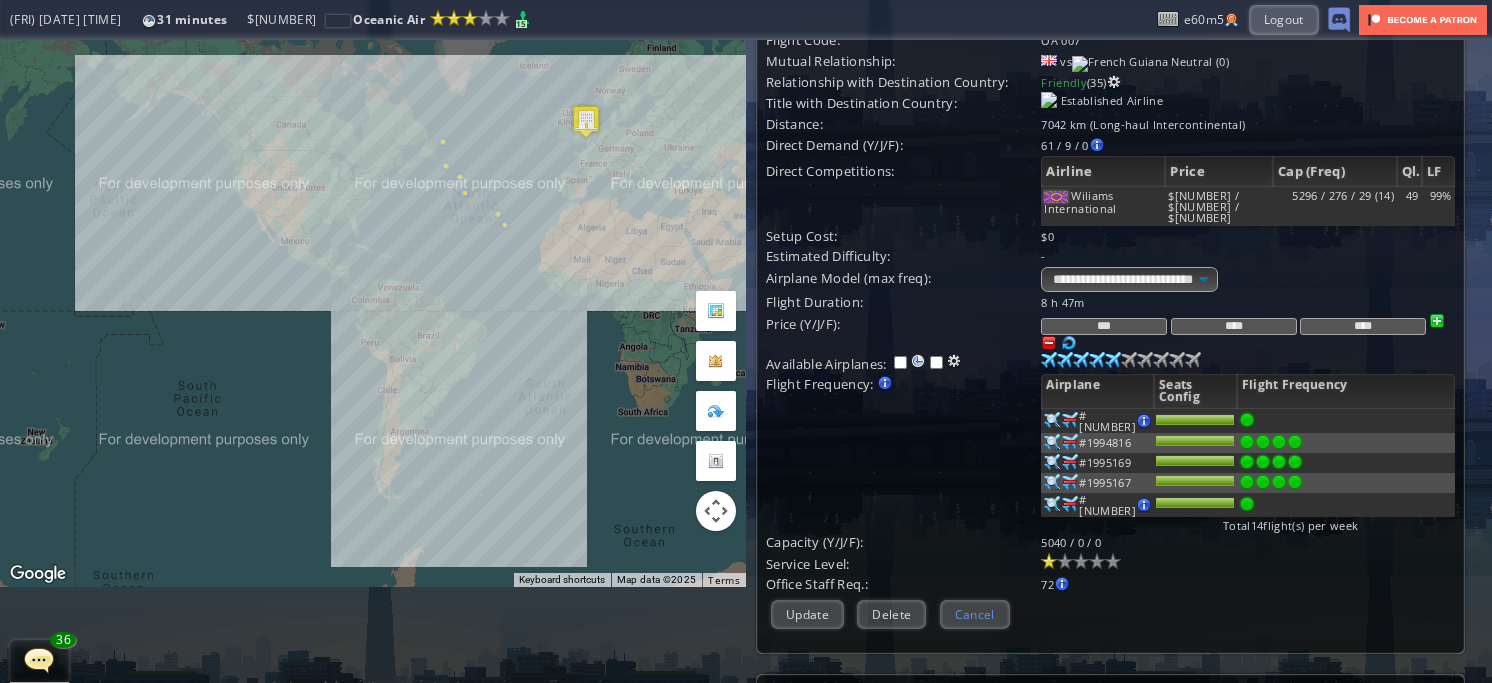 click on "Cancel" at bounding box center (975, 614) 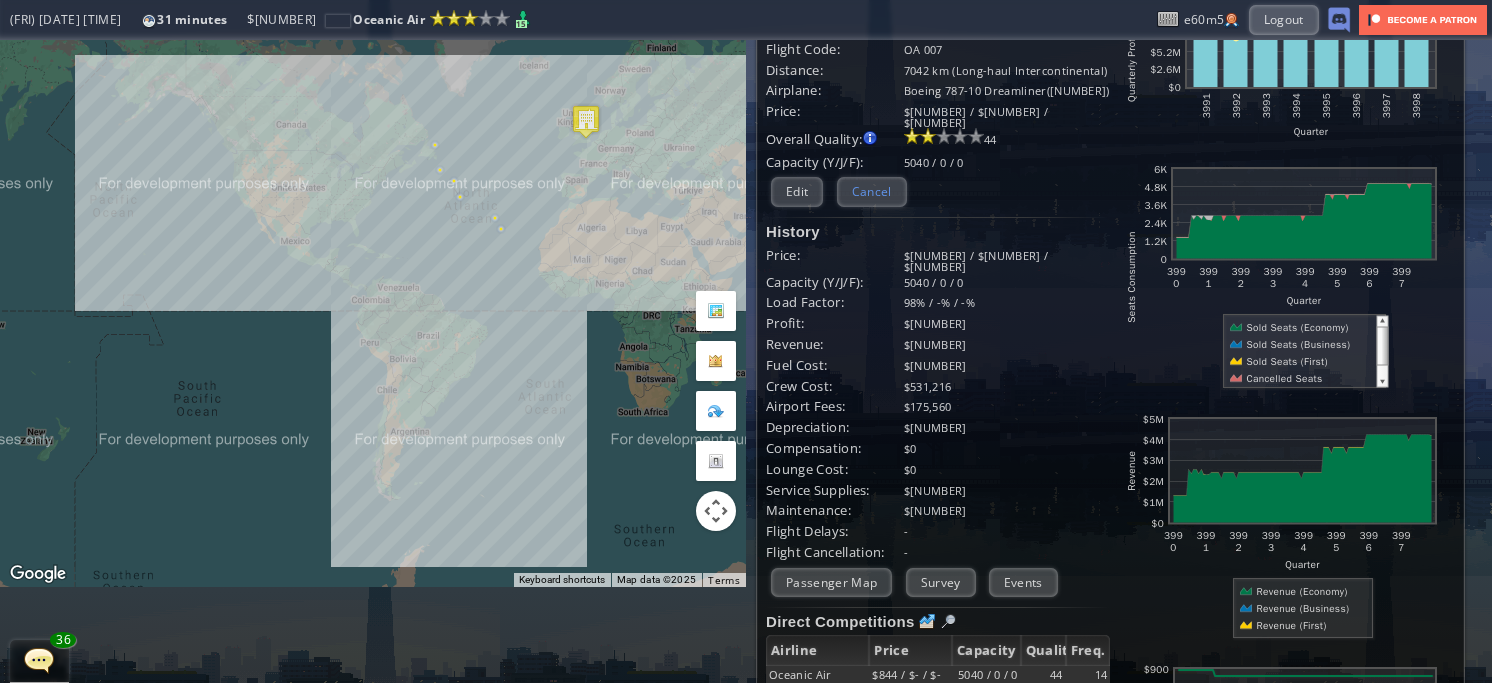 click on "Cancel" at bounding box center (872, 191) 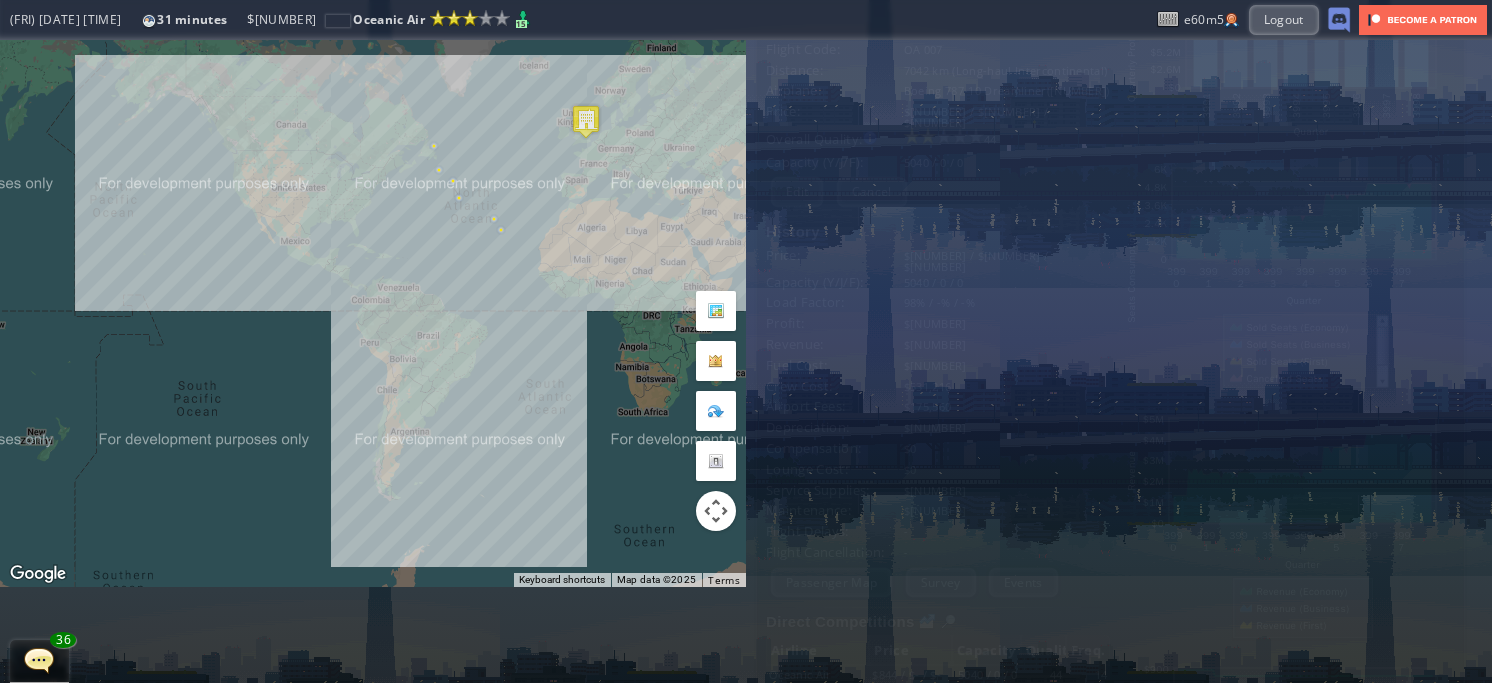 scroll, scrollTop: 0, scrollLeft: 0, axis: both 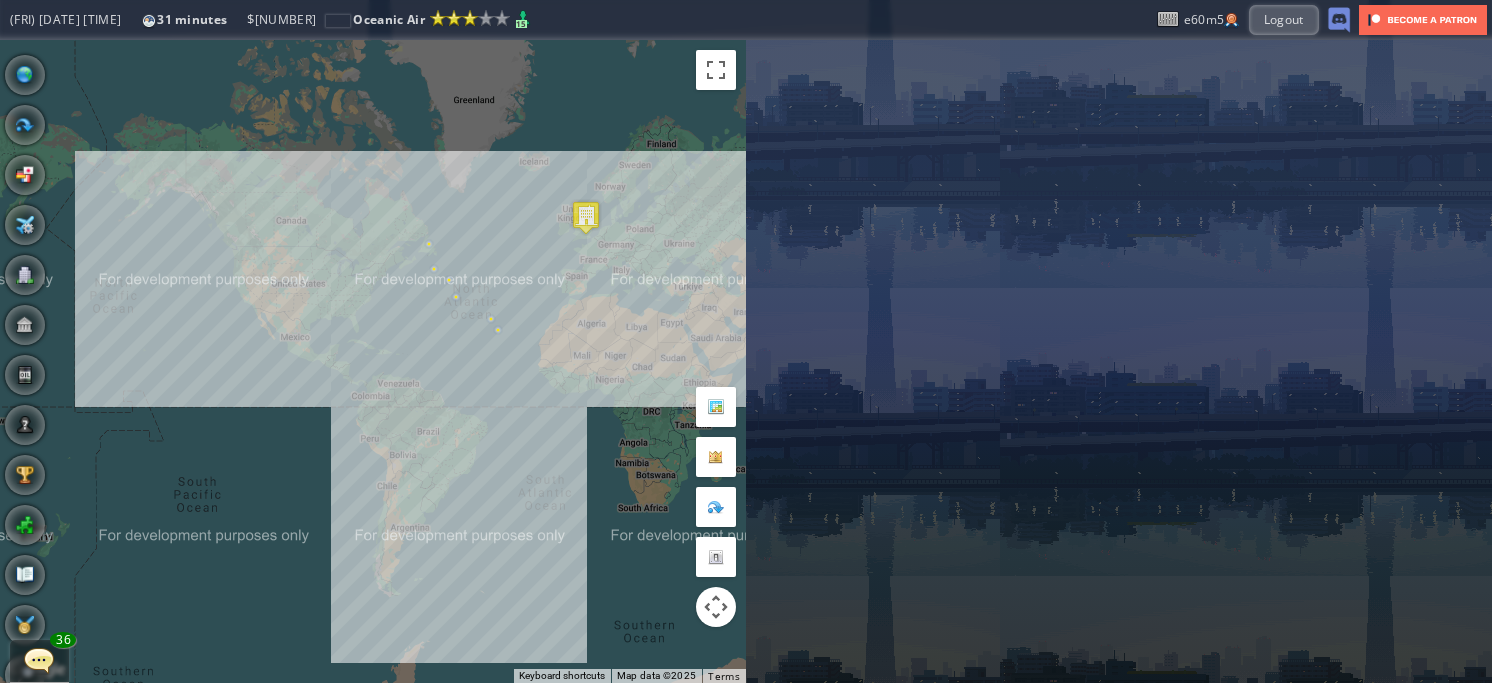 click at bounding box center [7, 341] 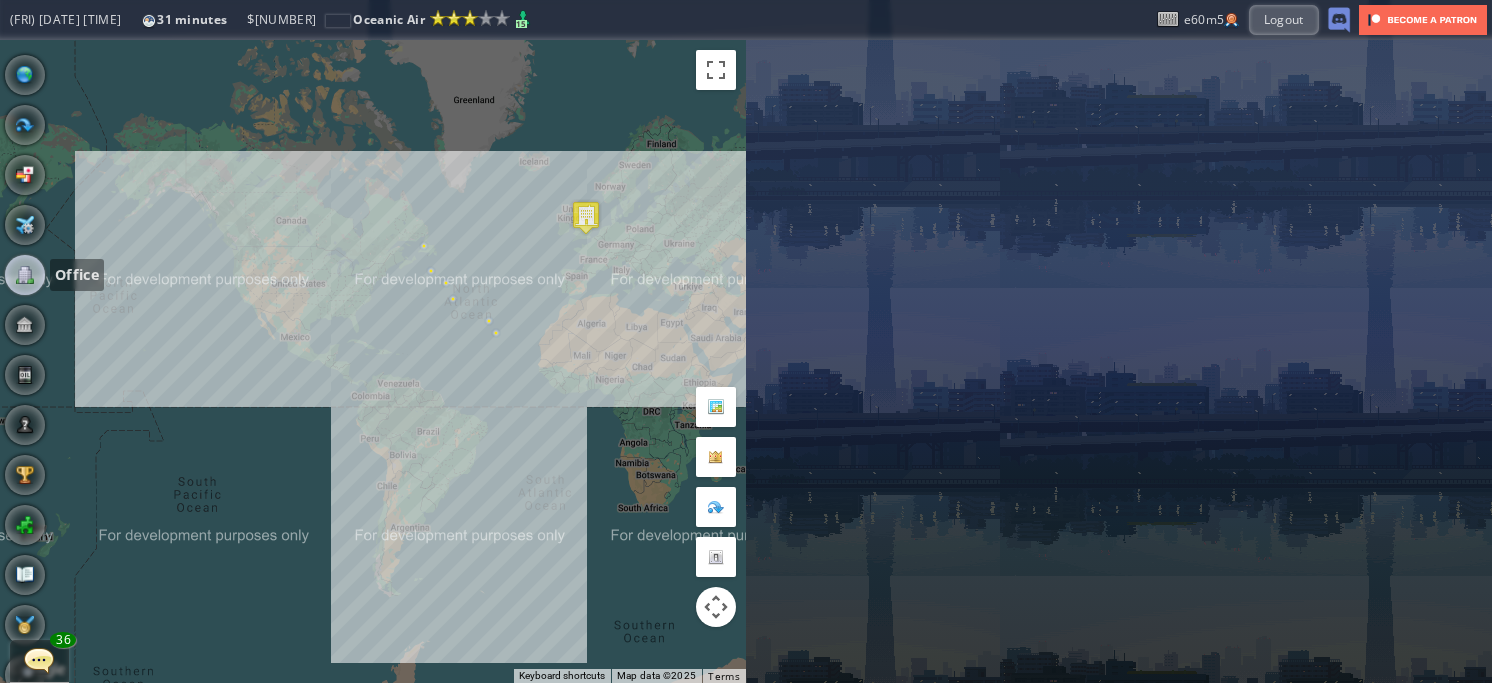 click at bounding box center (25, 275) 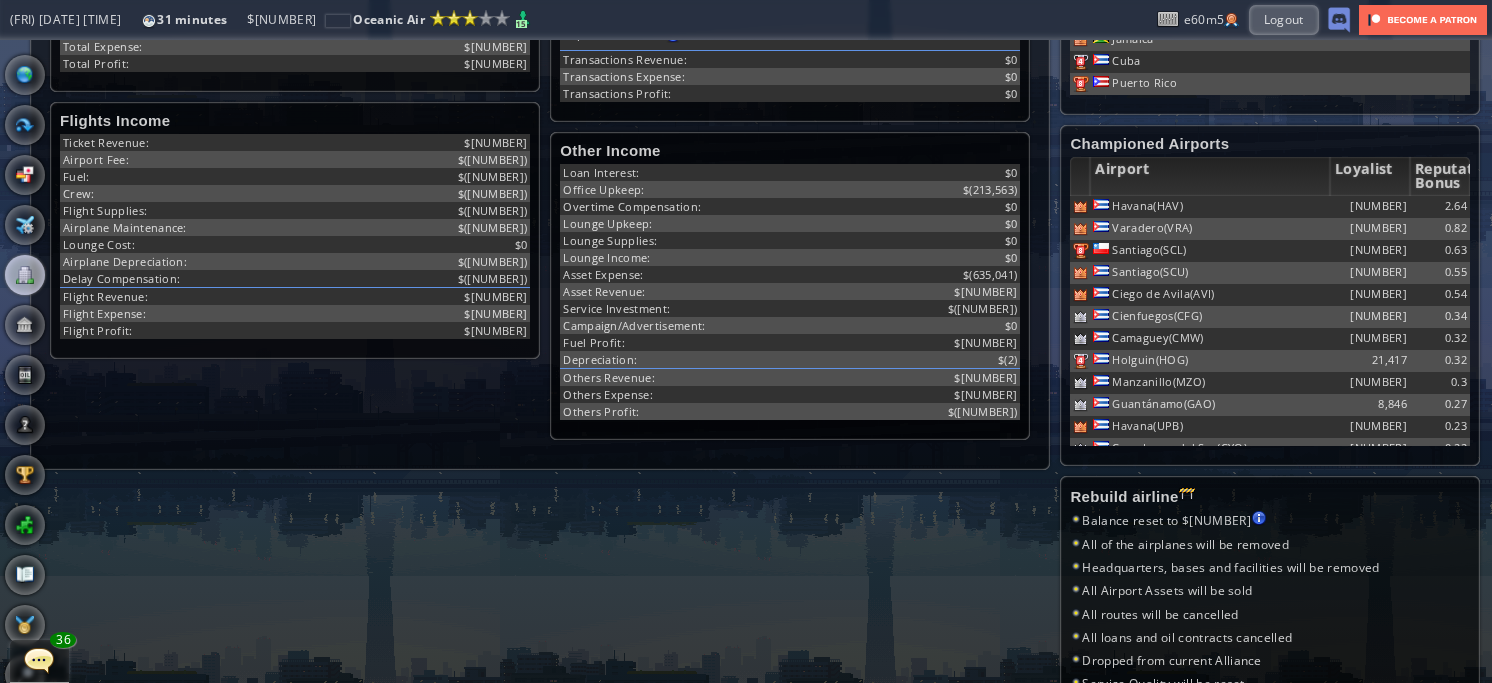 scroll, scrollTop: 670, scrollLeft: 0, axis: vertical 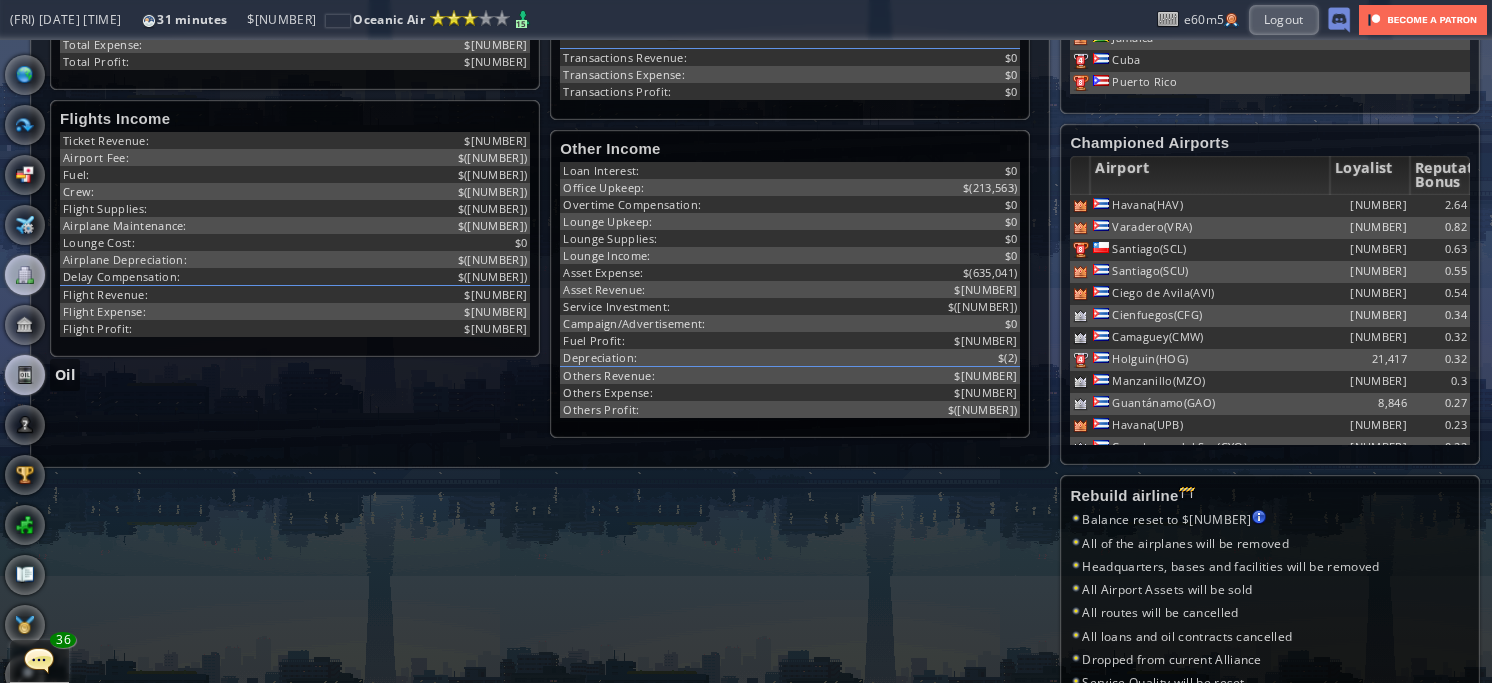 click at bounding box center [25, 375] 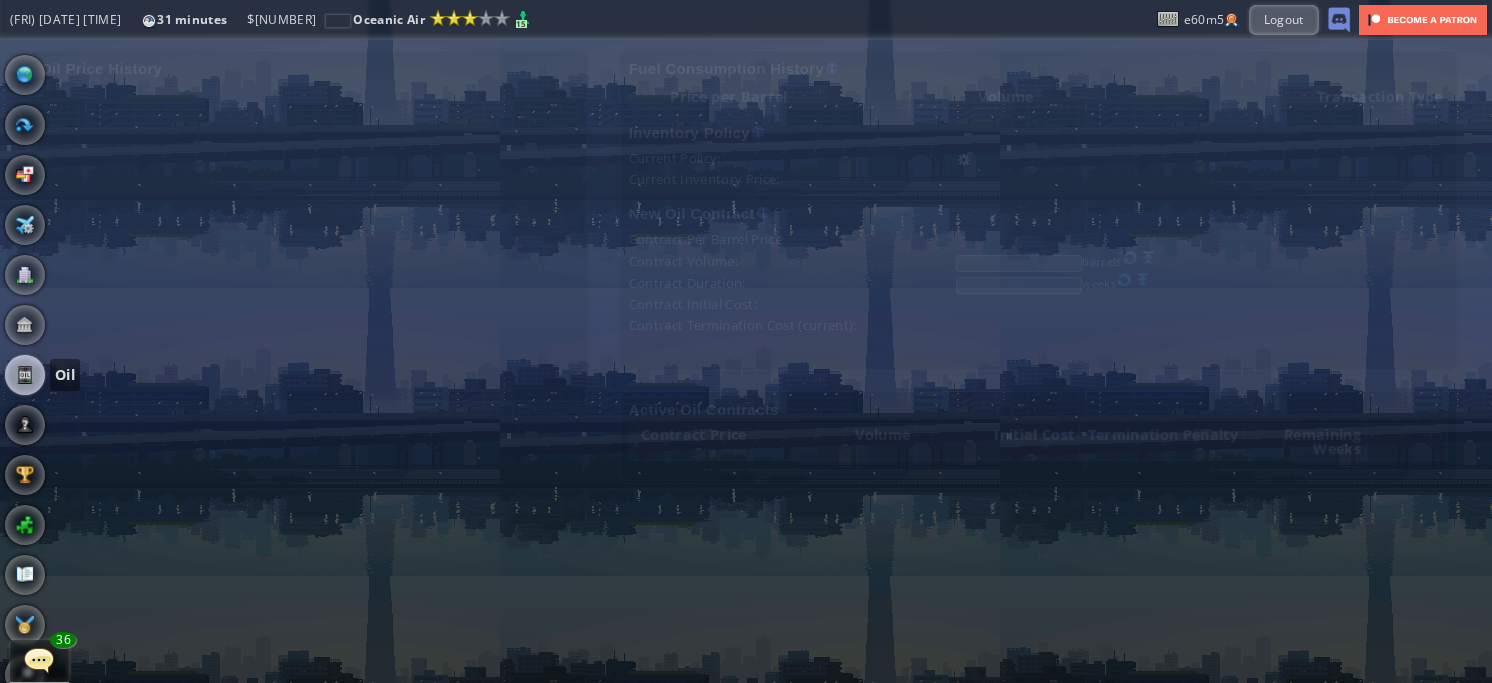 scroll, scrollTop: 0, scrollLeft: 0, axis: both 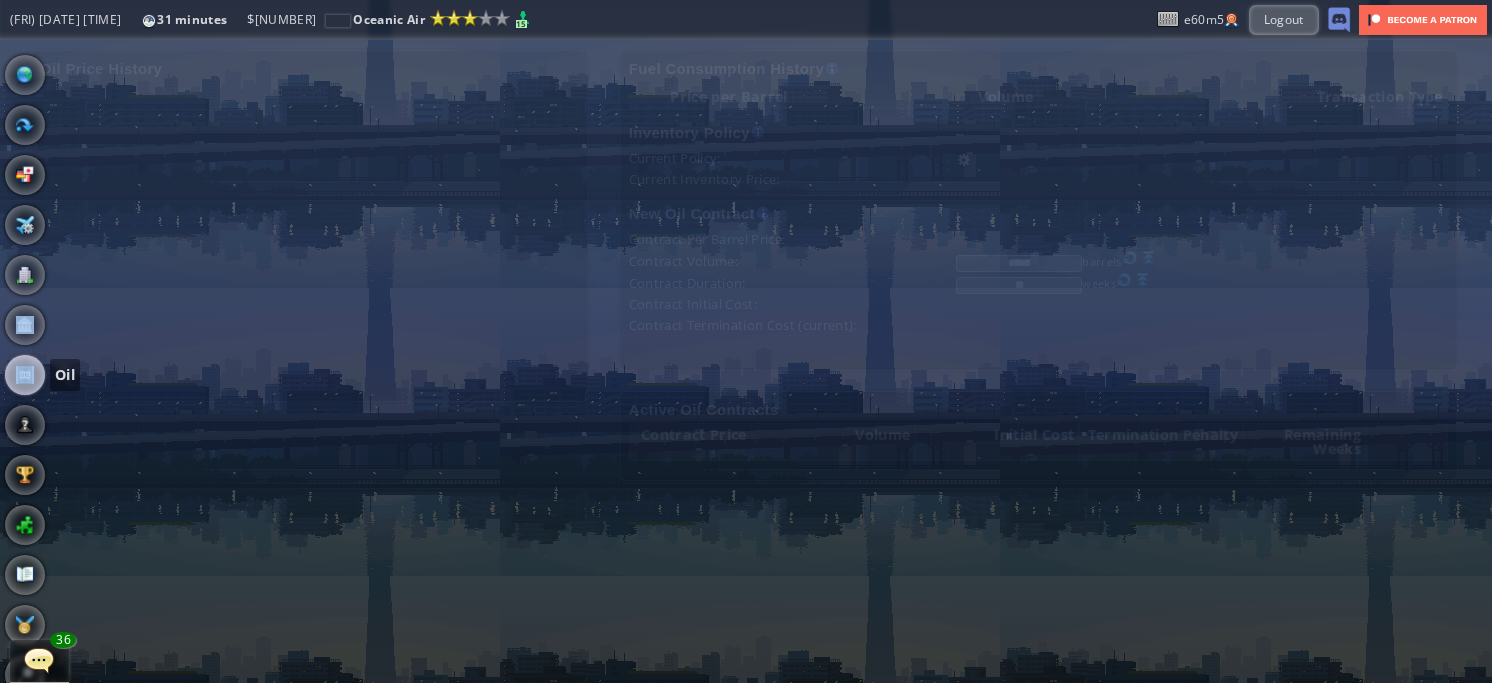 click at bounding box center [25, 375] 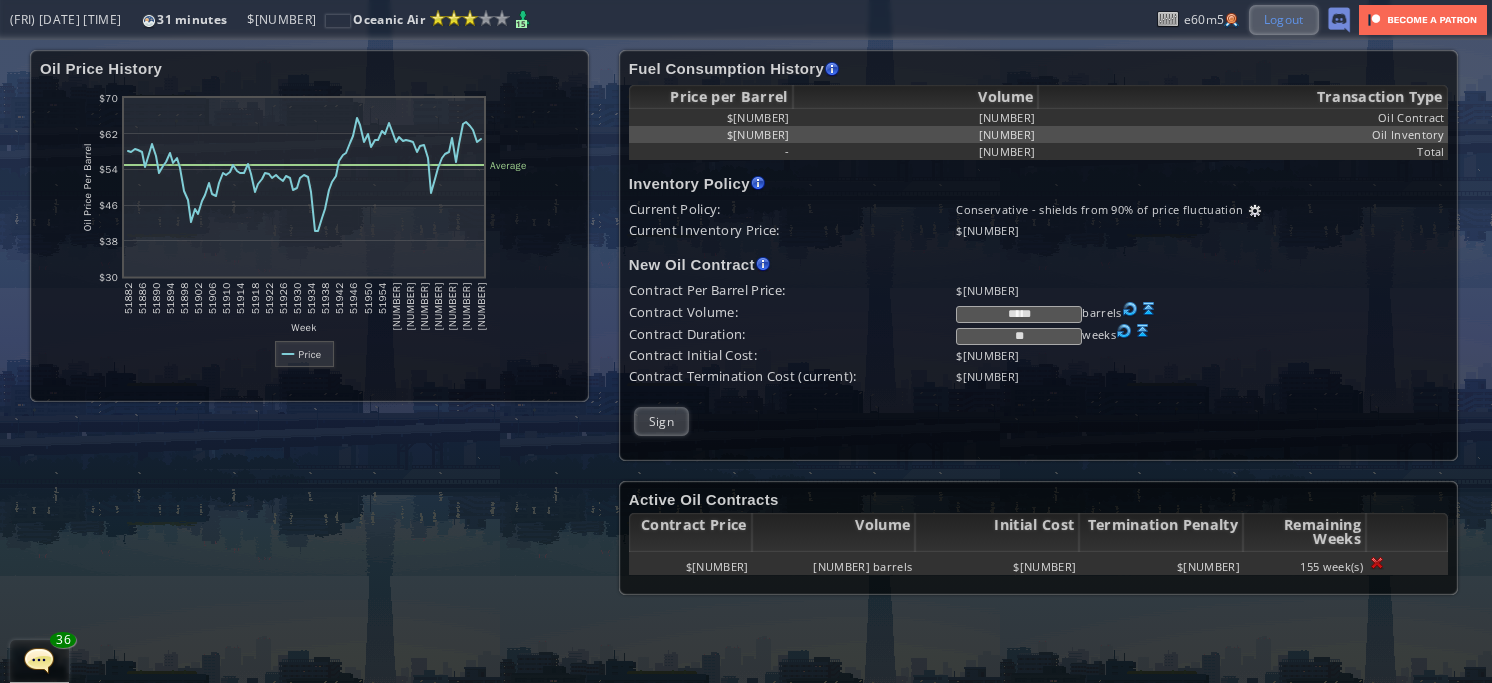 click on "Logout" at bounding box center (1284, 19) 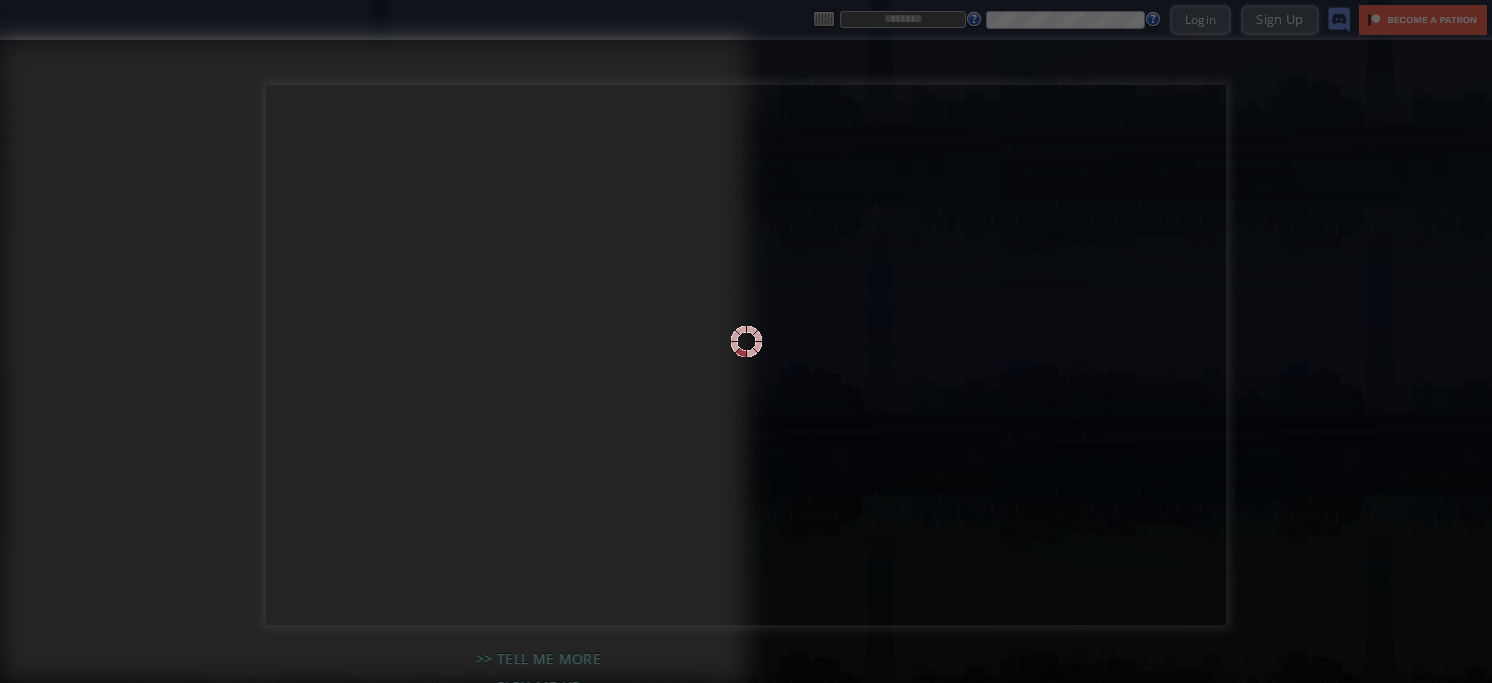 scroll, scrollTop: 0, scrollLeft: 0, axis: both 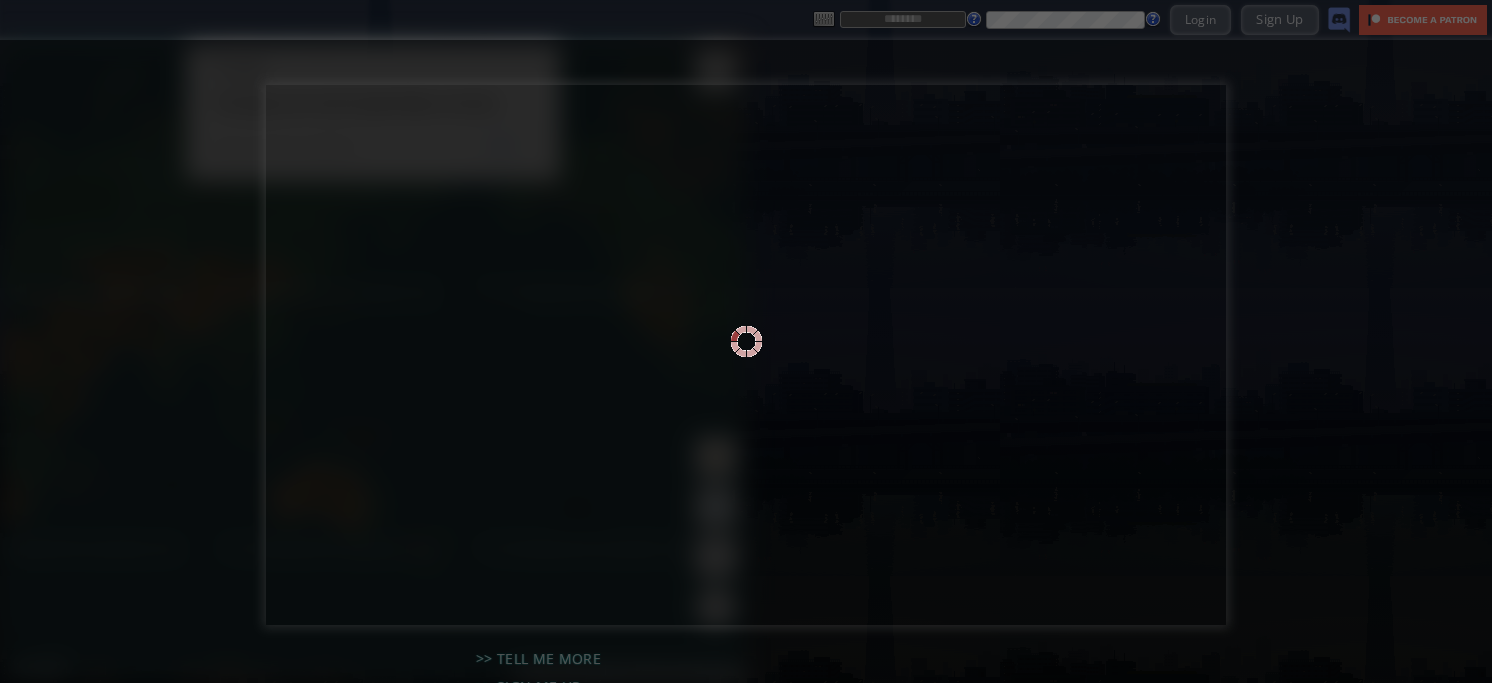 click at bounding box center (746, 341) 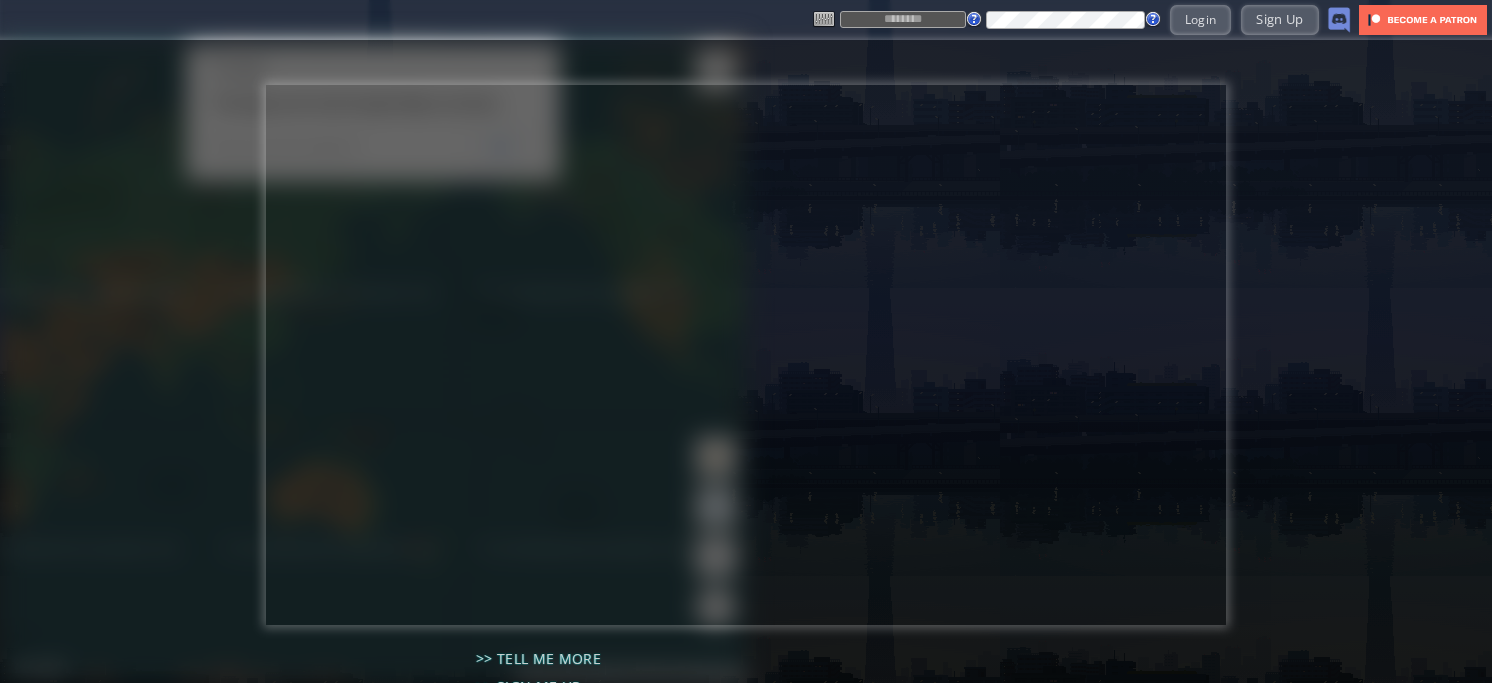 click on "Top Transit PAX
Alliance
Other
Animated
Economy
Business
First
week(s) ago
Exit Passenger Map
Influence Heatmap
weeks ago
Impact
Trend
Hide Heatmap Overlay
Top Destinations
Destination
Cap (Freq)
Operators
Exit Airport Flight Map
-
Reputation:
-
$
$
Login
Sign Up
Logout" at bounding box center [746, 341] 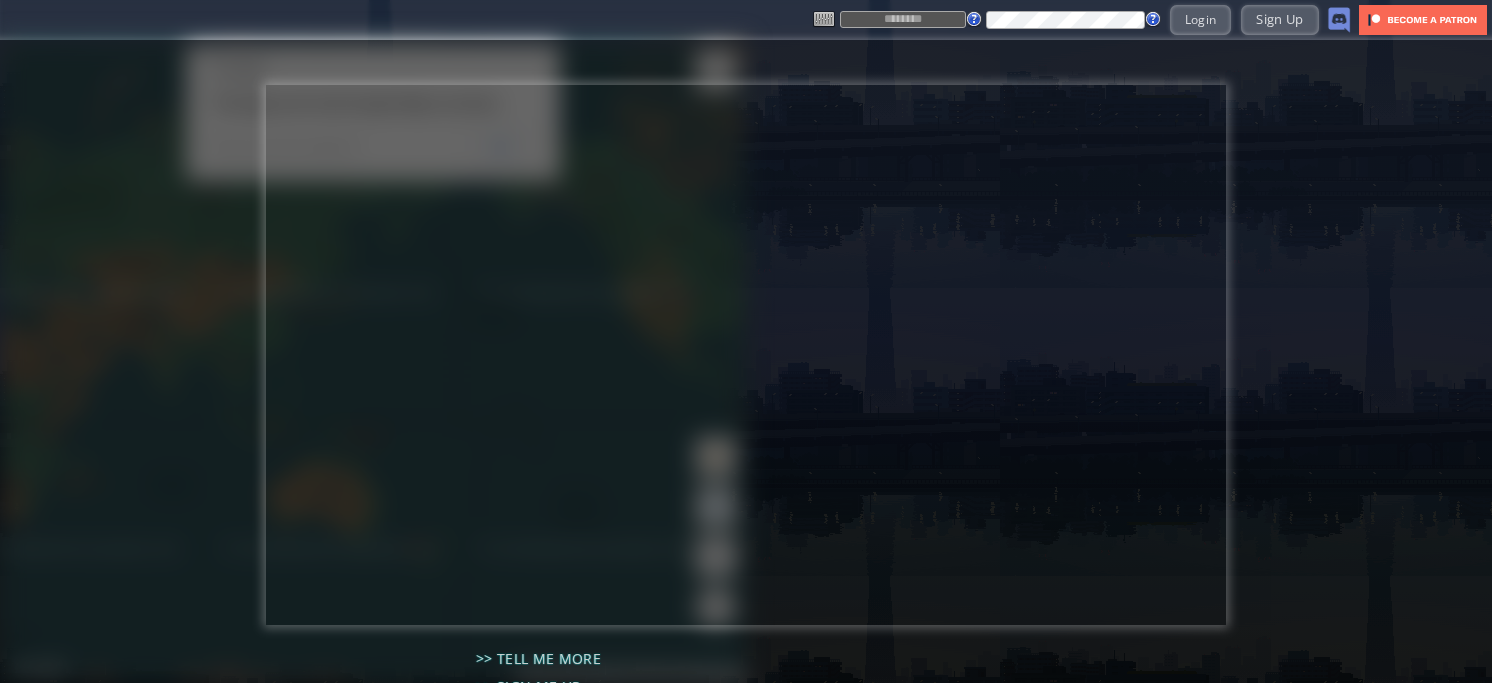 click at bounding box center (903, 19) 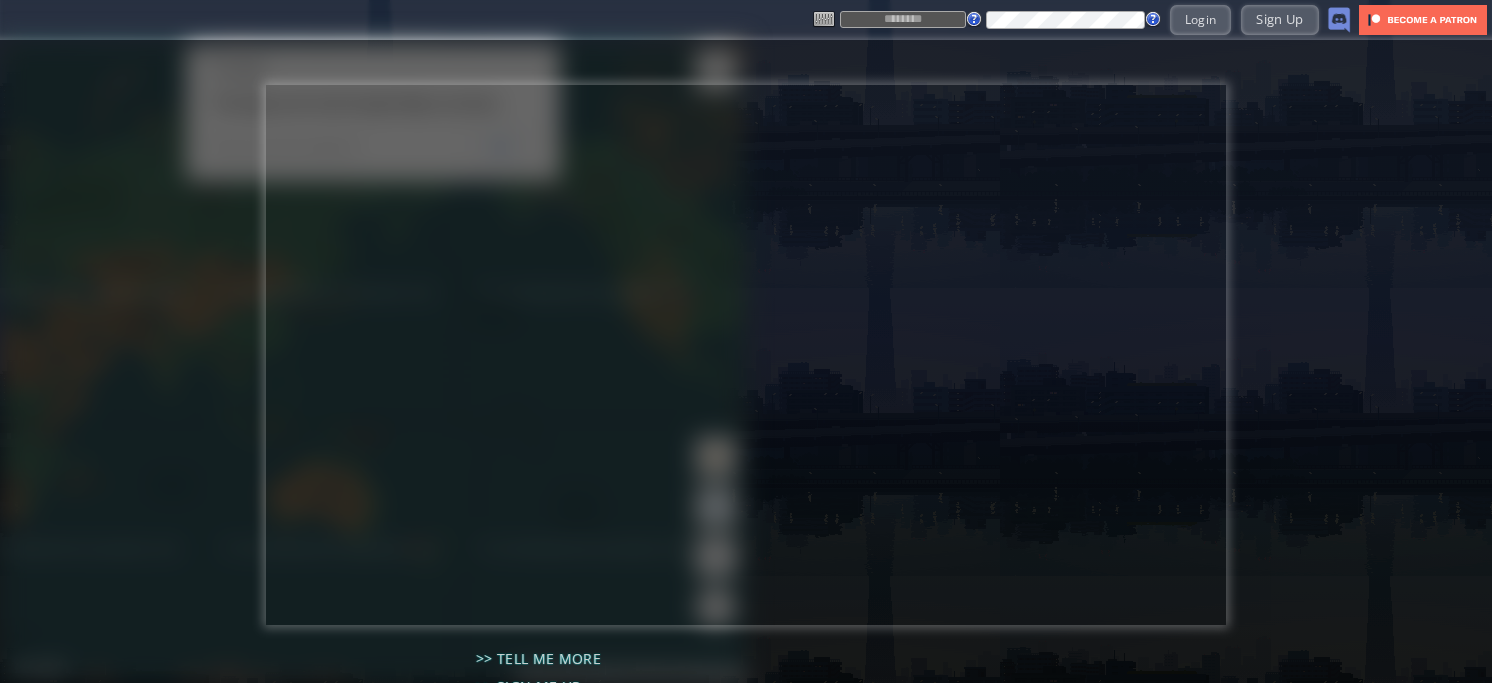 type on "****" 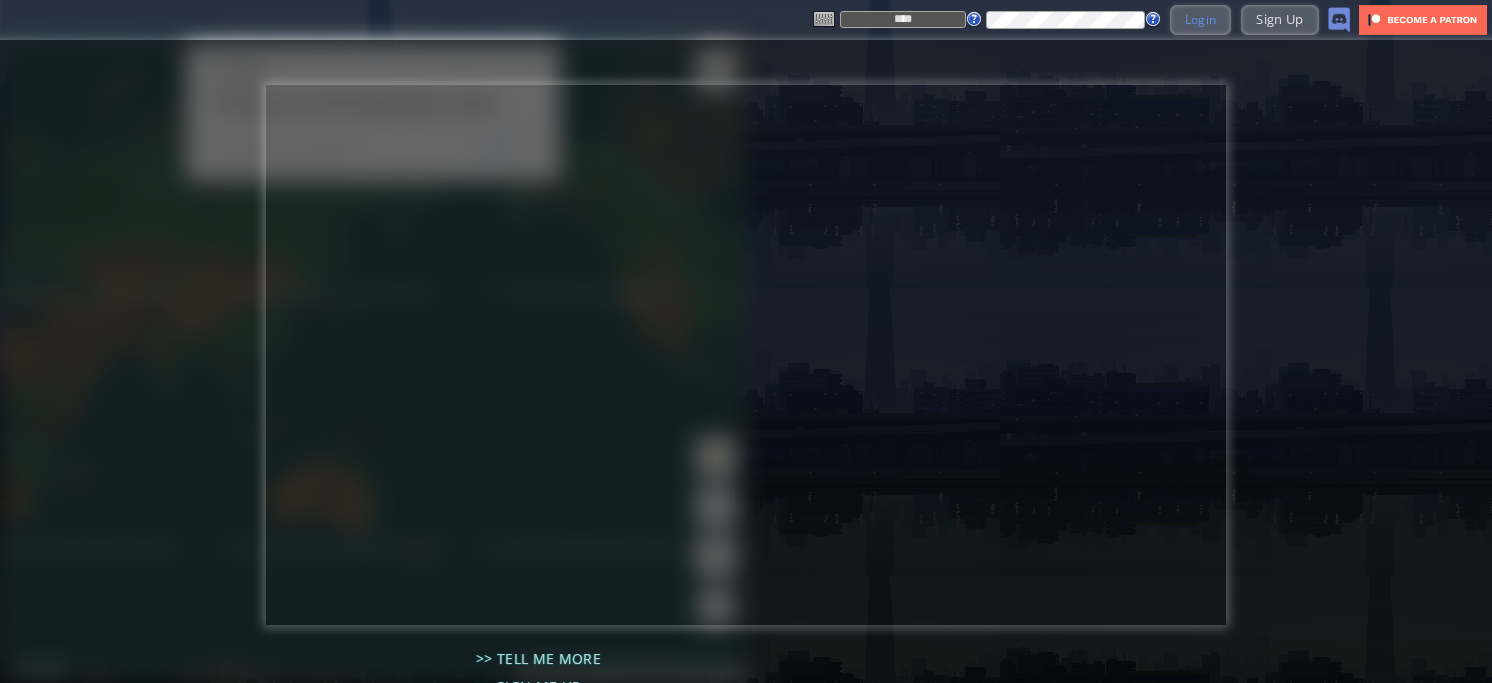 click on "Login" at bounding box center (1201, 19) 